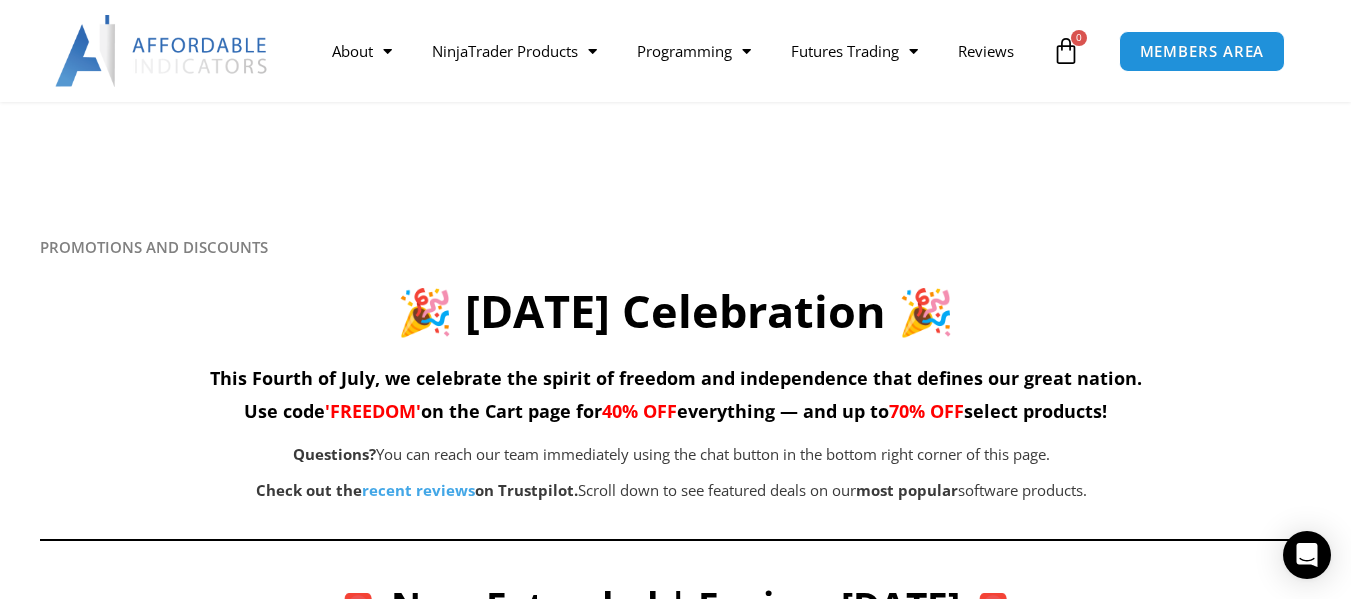 scroll, scrollTop: 3341, scrollLeft: 0, axis: vertical 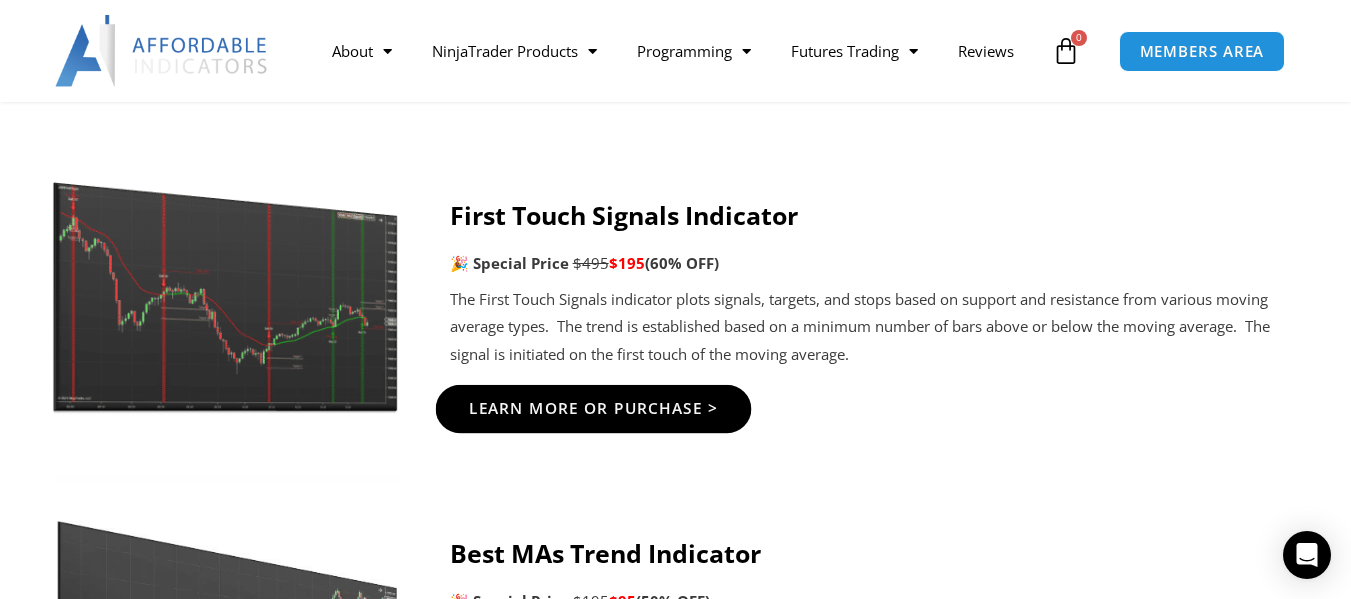 click on "Learn More Or Purchase >" at bounding box center [593, 408] 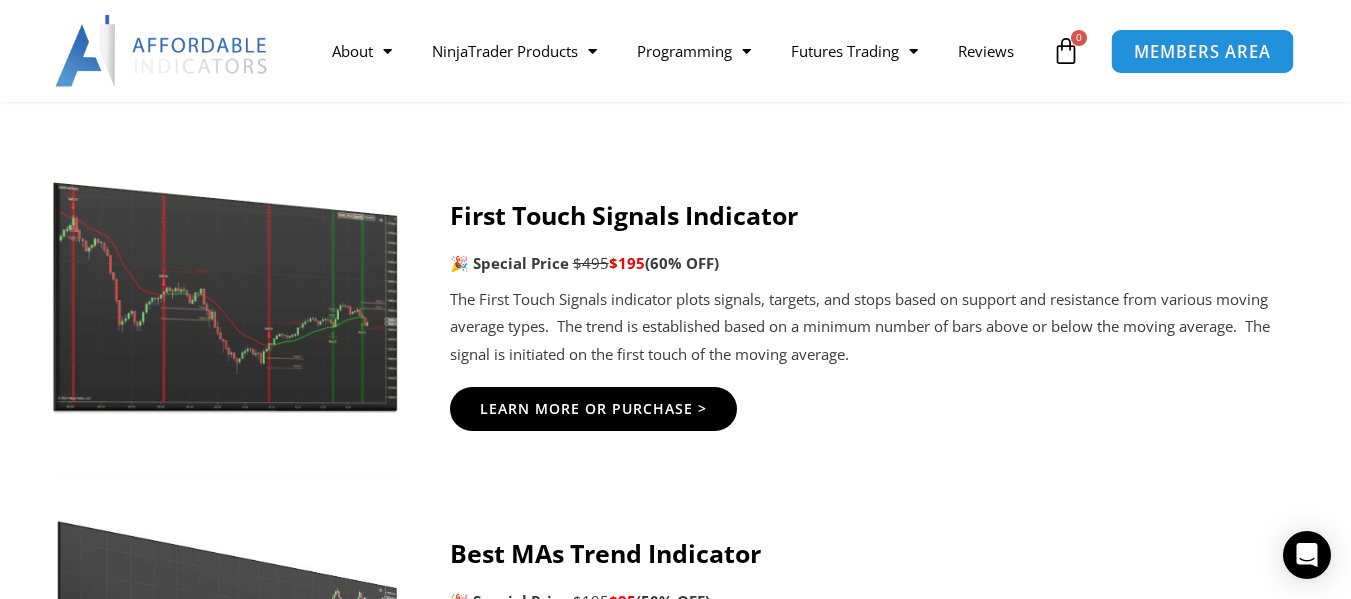click on "MEMBERS AREA" at bounding box center (1201, 51) 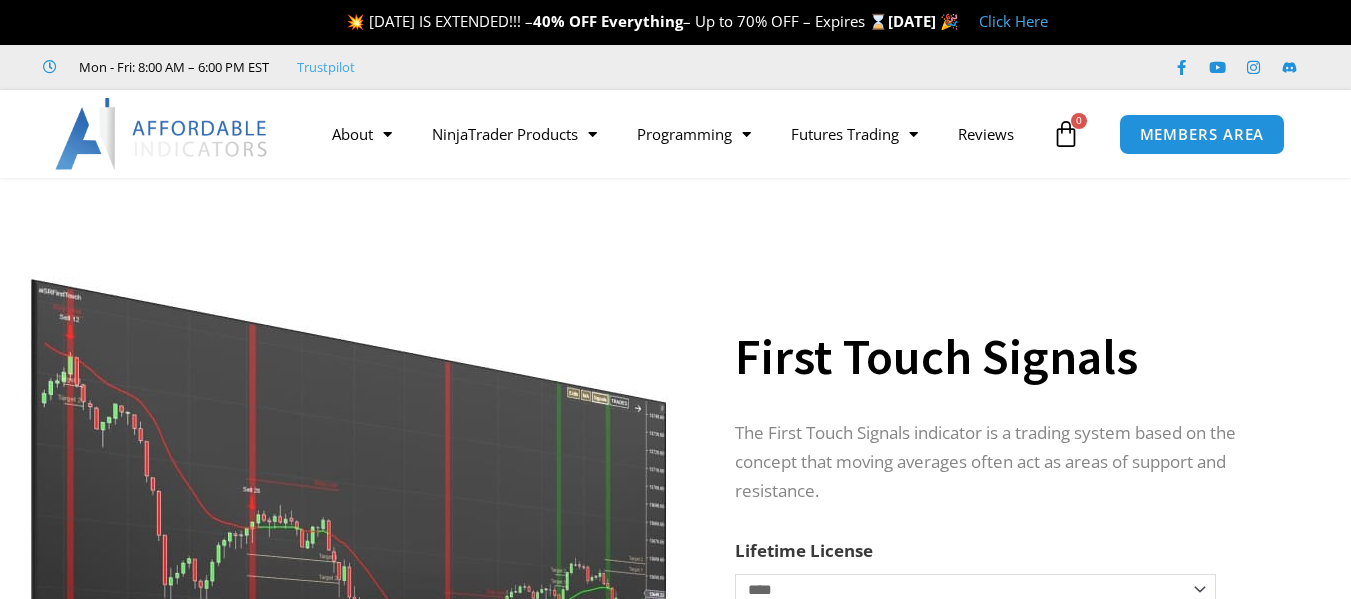 scroll, scrollTop: 0, scrollLeft: 0, axis: both 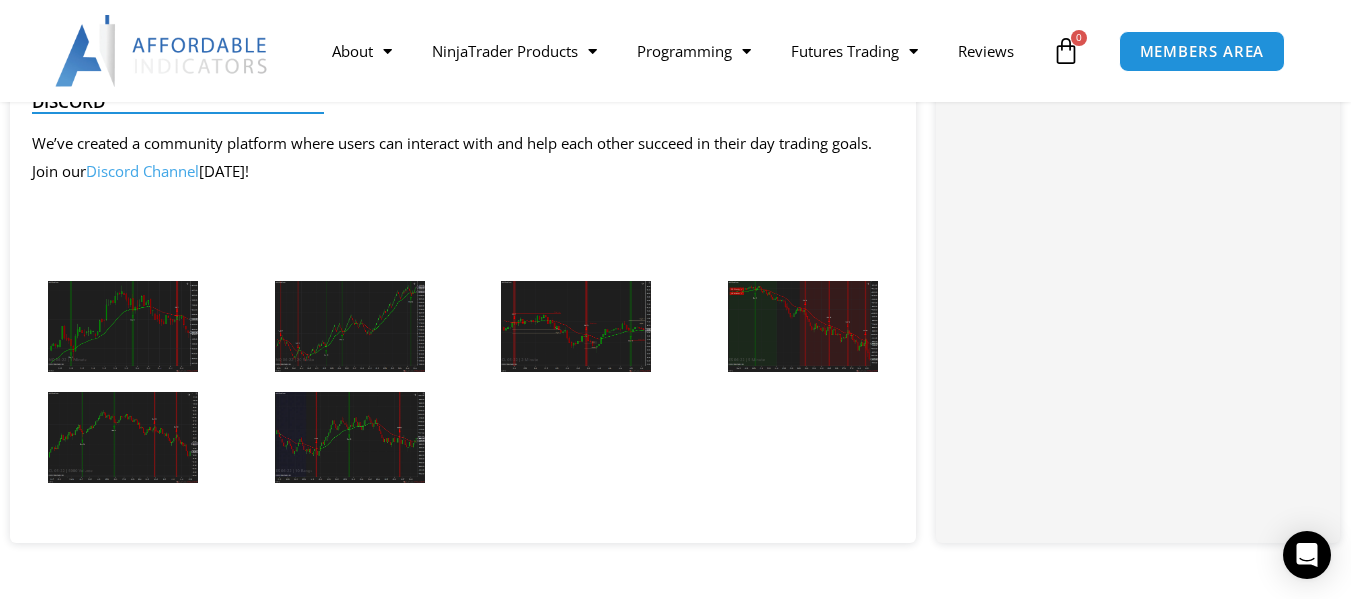 click at bounding box center (123, 326) 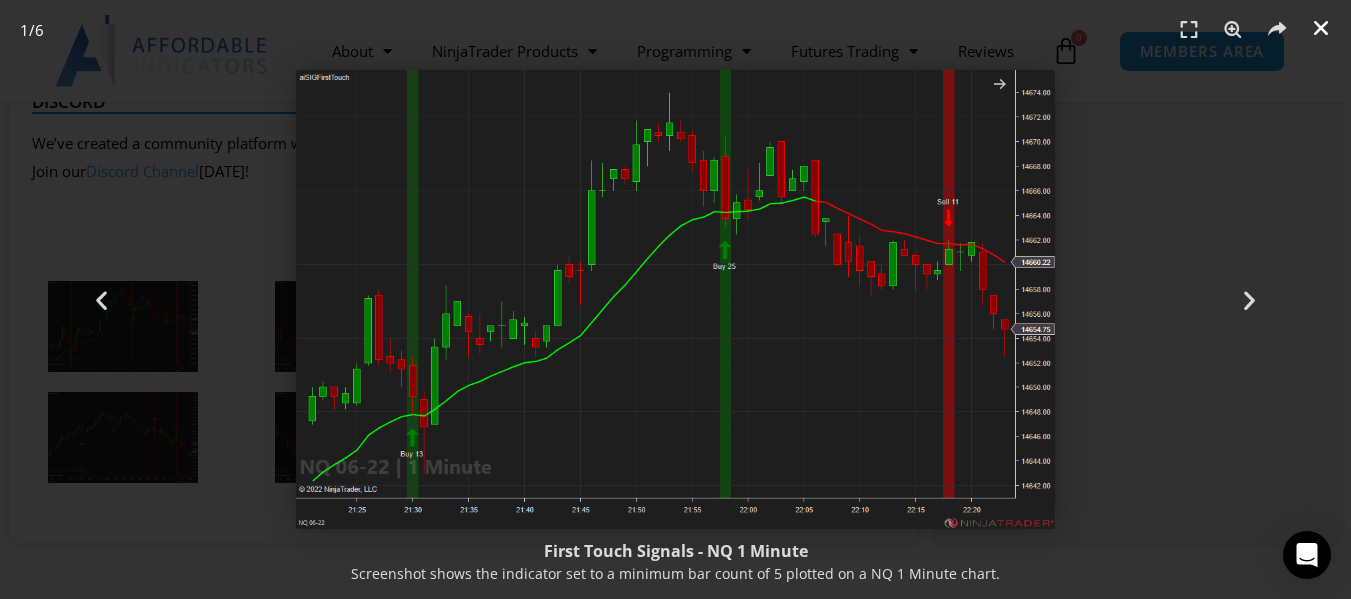 click at bounding box center [1321, 28] 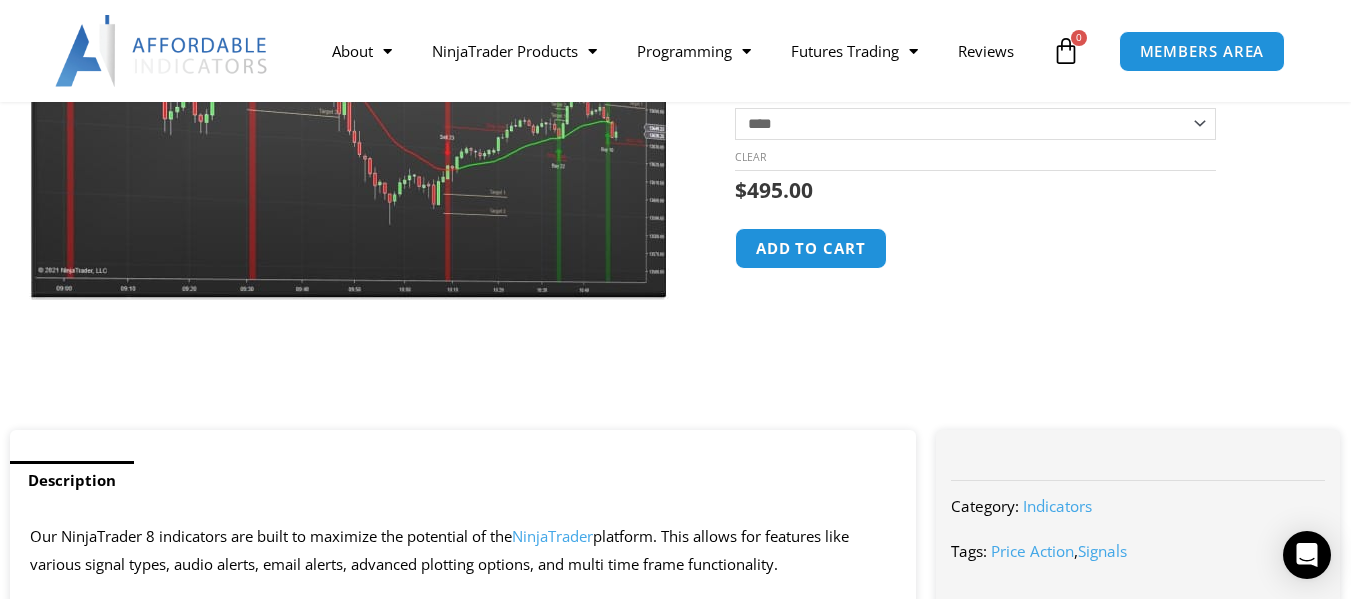 scroll, scrollTop: 0, scrollLeft: 0, axis: both 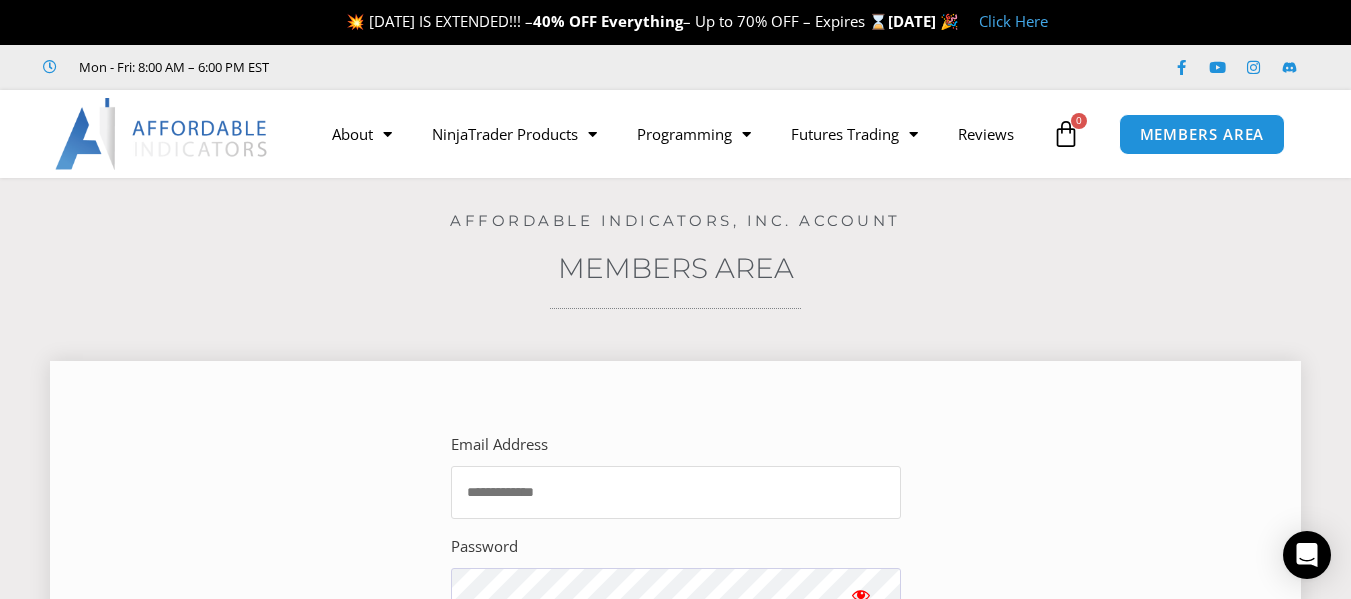click on "Email Address" at bounding box center [676, 492] 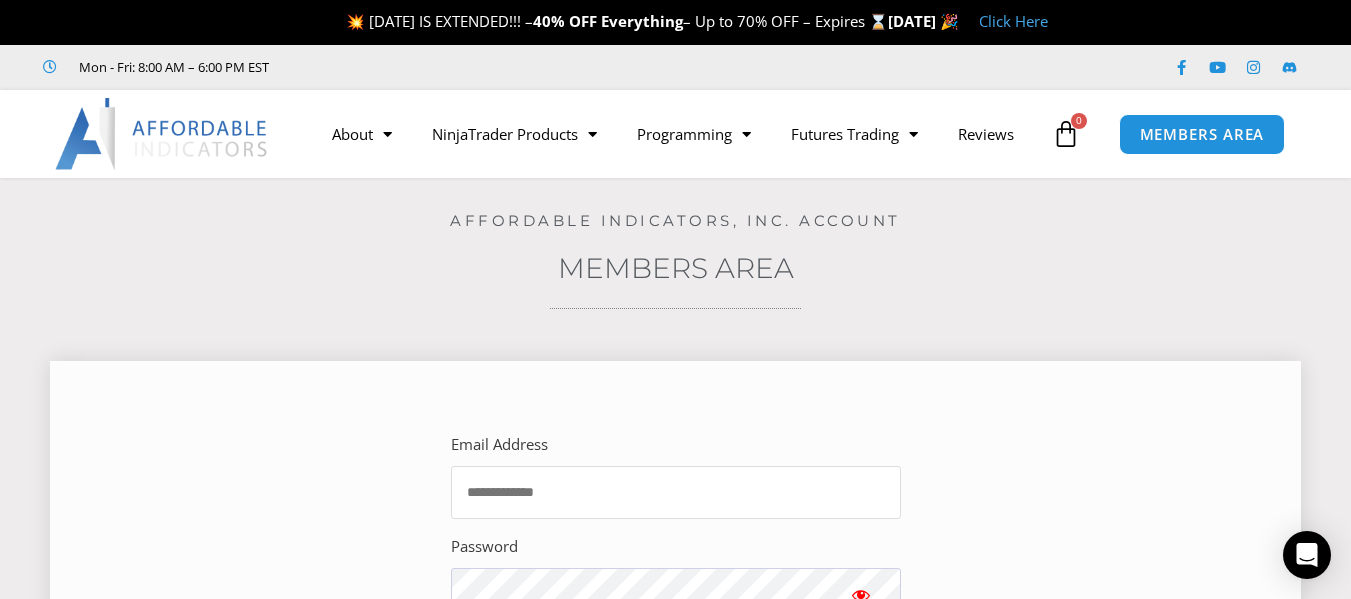 type on "**********" 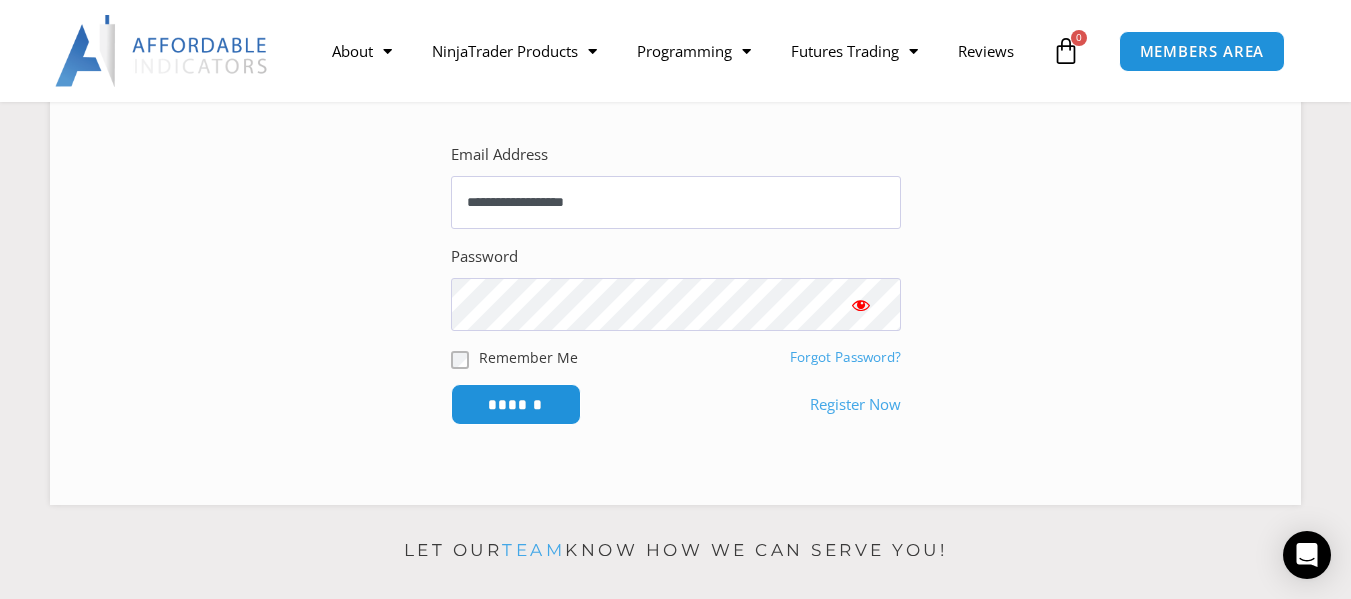 scroll, scrollTop: 298, scrollLeft: 0, axis: vertical 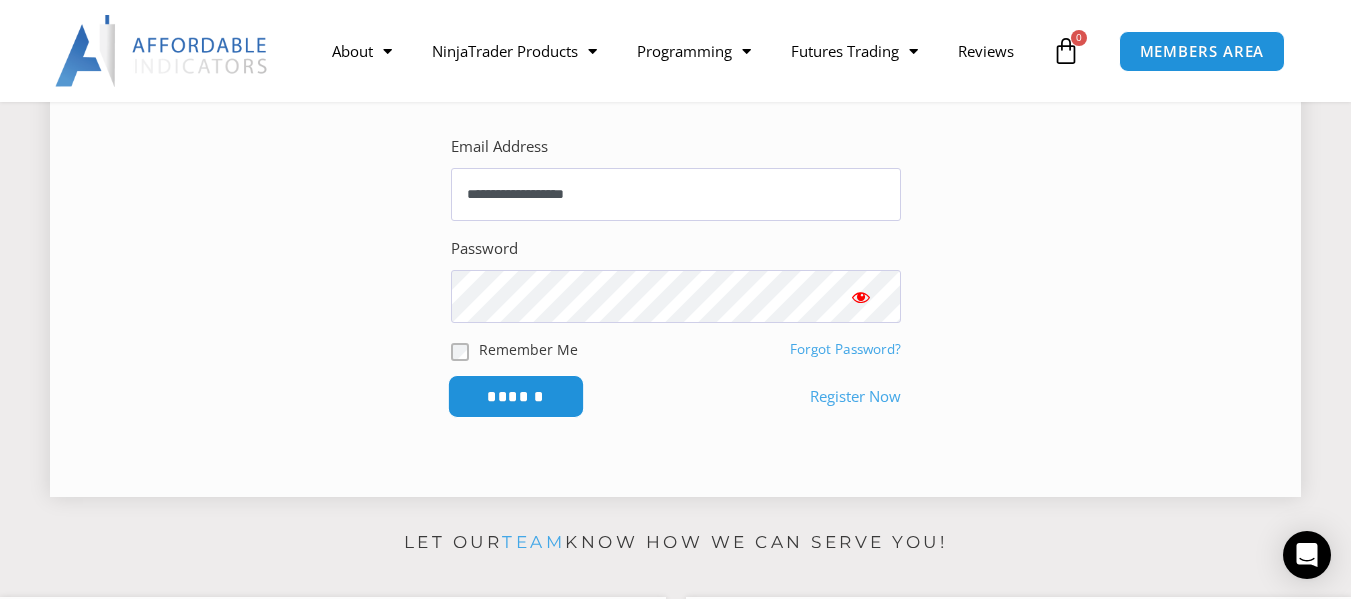 click on "******" at bounding box center [515, 396] 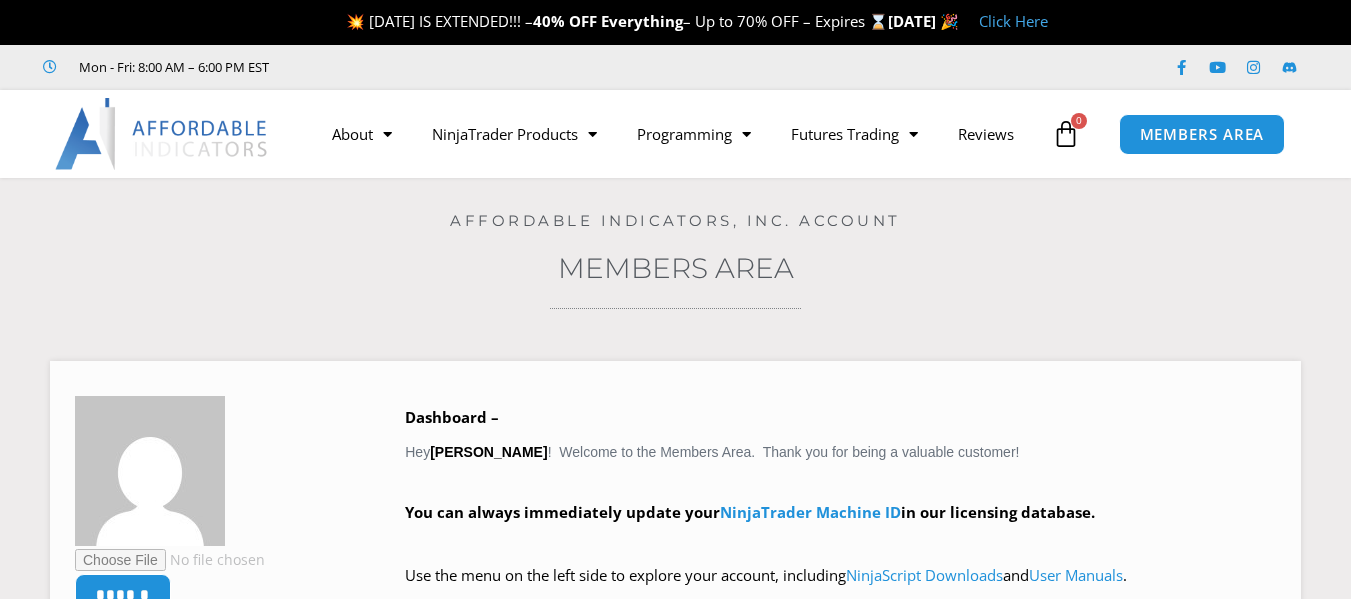 scroll, scrollTop: 0, scrollLeft: 0, axis: both 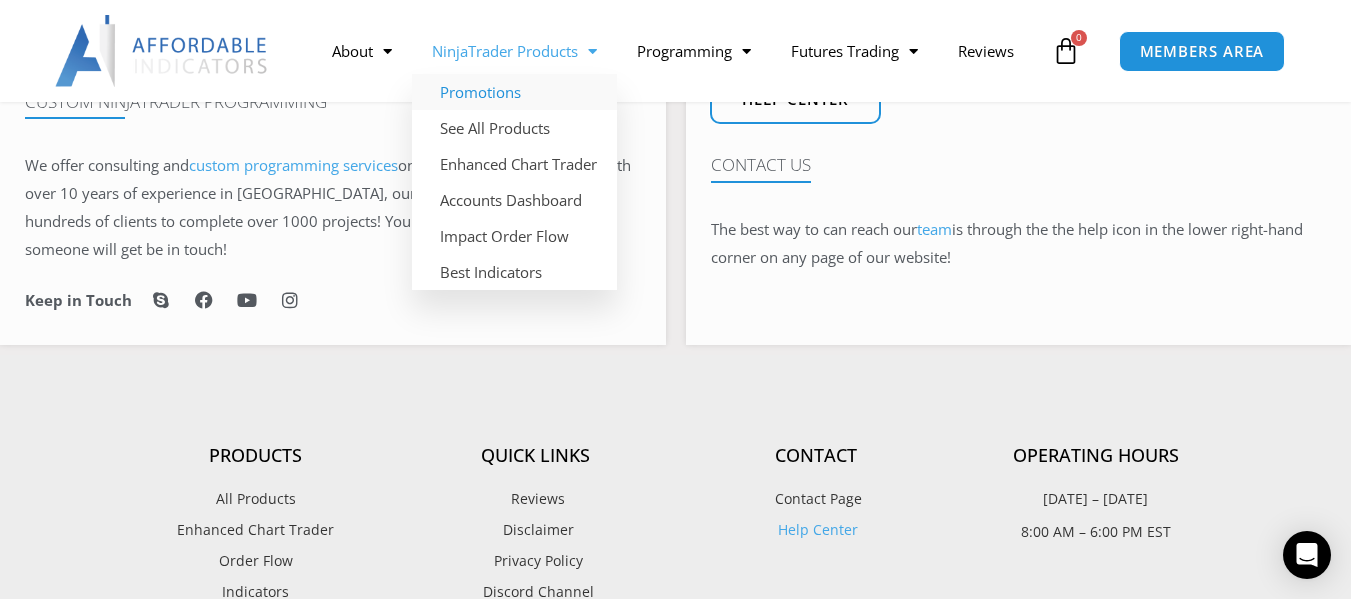 click on "Promotions" 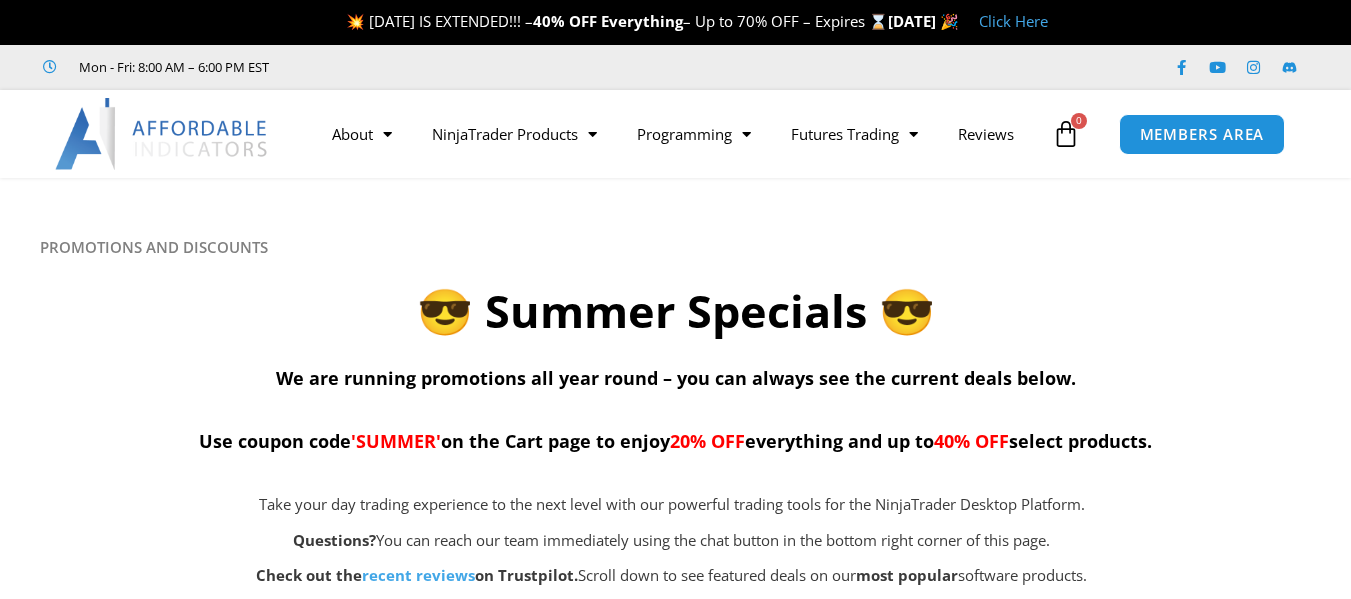 scroll, scrollTop: 0, scrollLeft: 0, axis: both 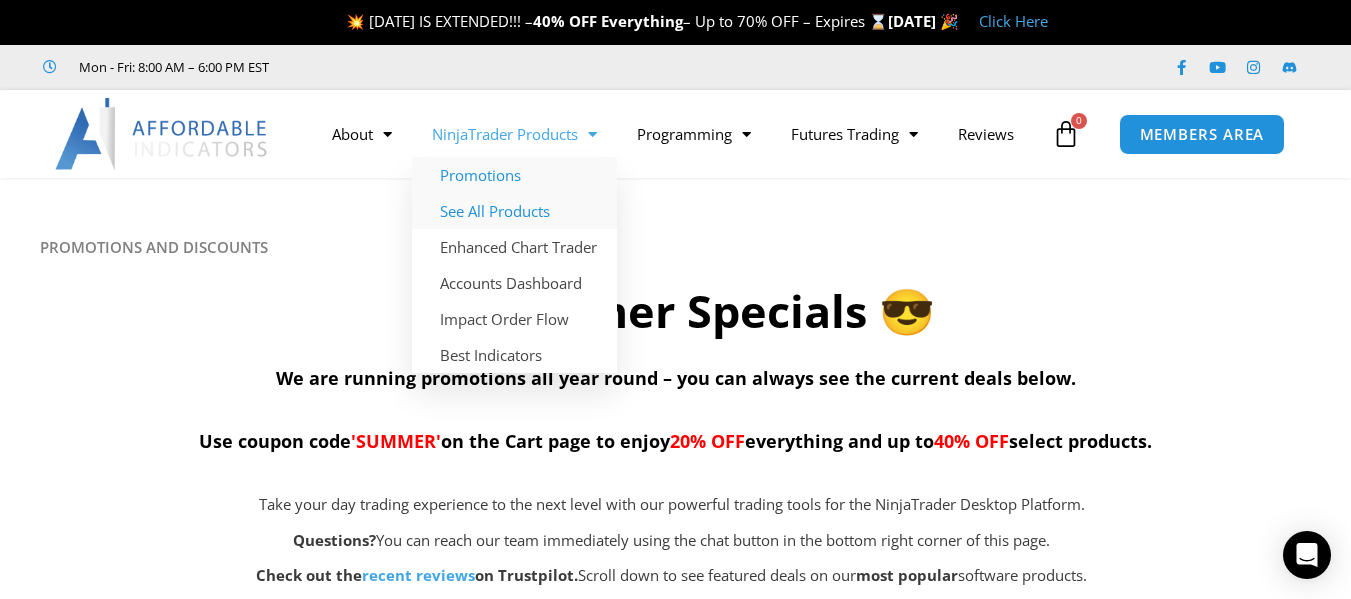 click on "See All Products" 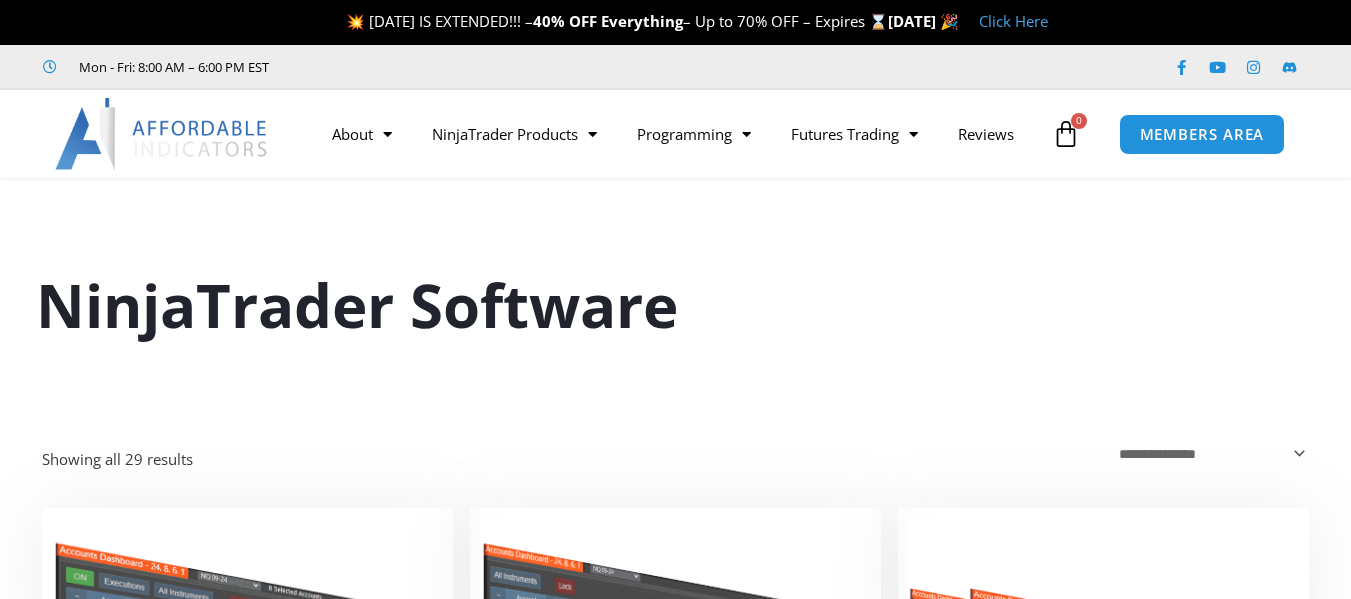 scroll, scrollTop: 0, scrollLeft: 0, axis: both 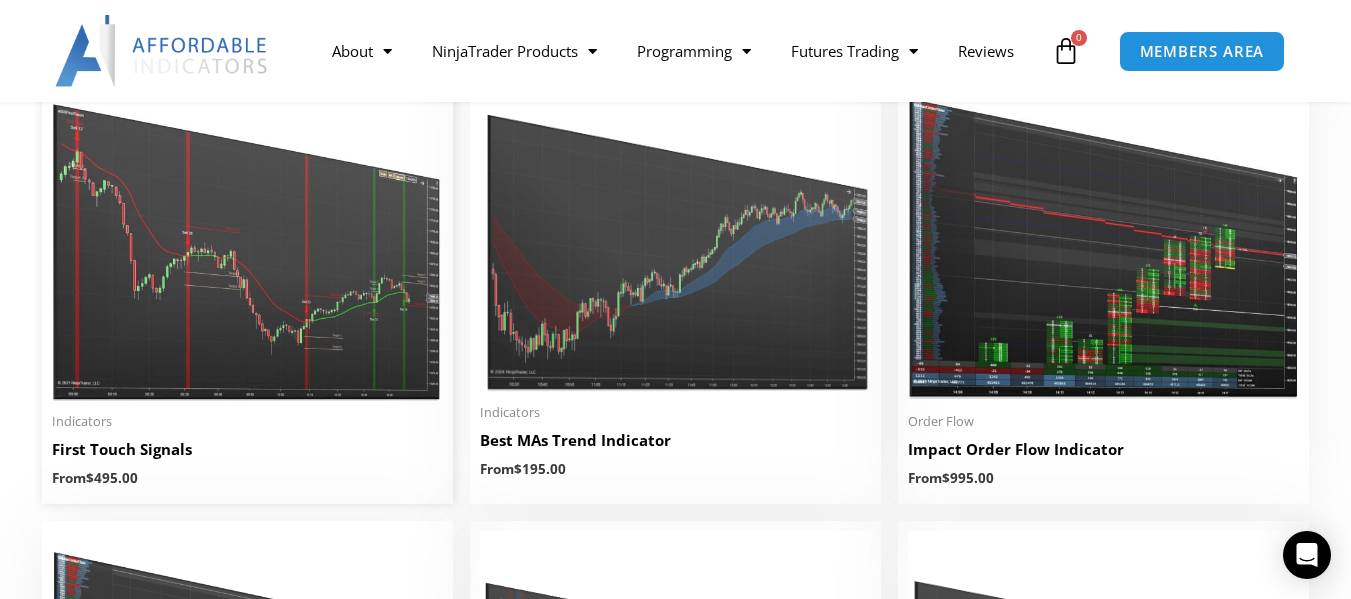 click at bounding box center (247, 232) 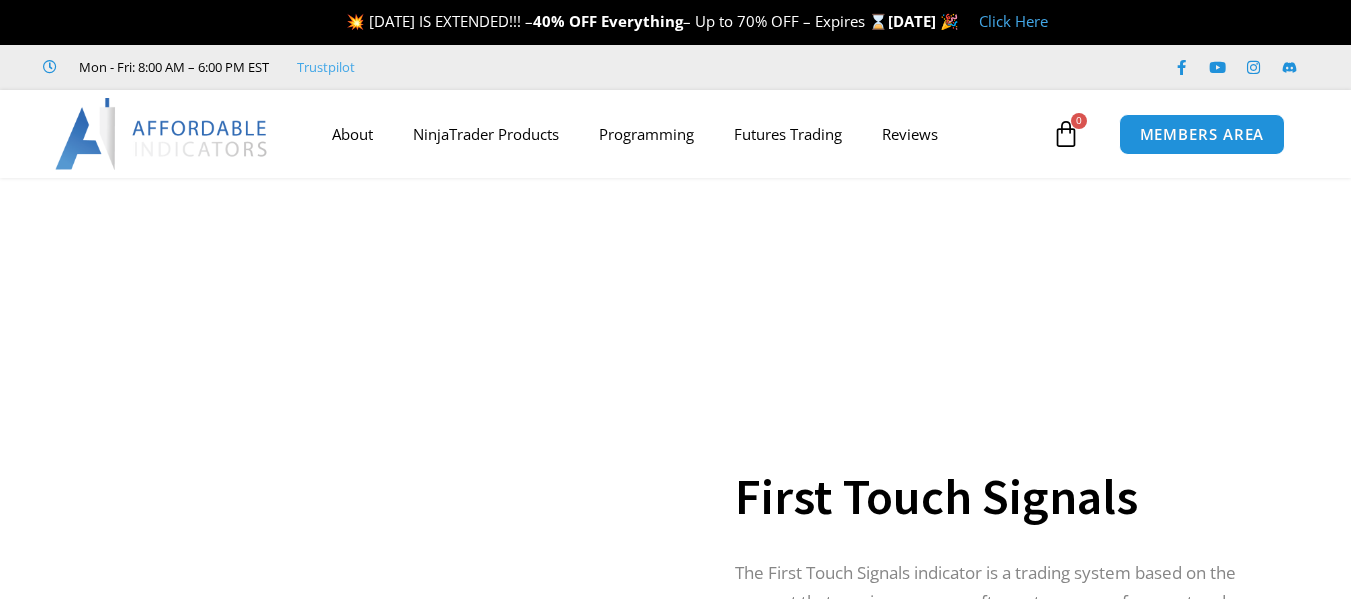 scroll, scrollTop: 0, scrollLeft: 0, axis: both 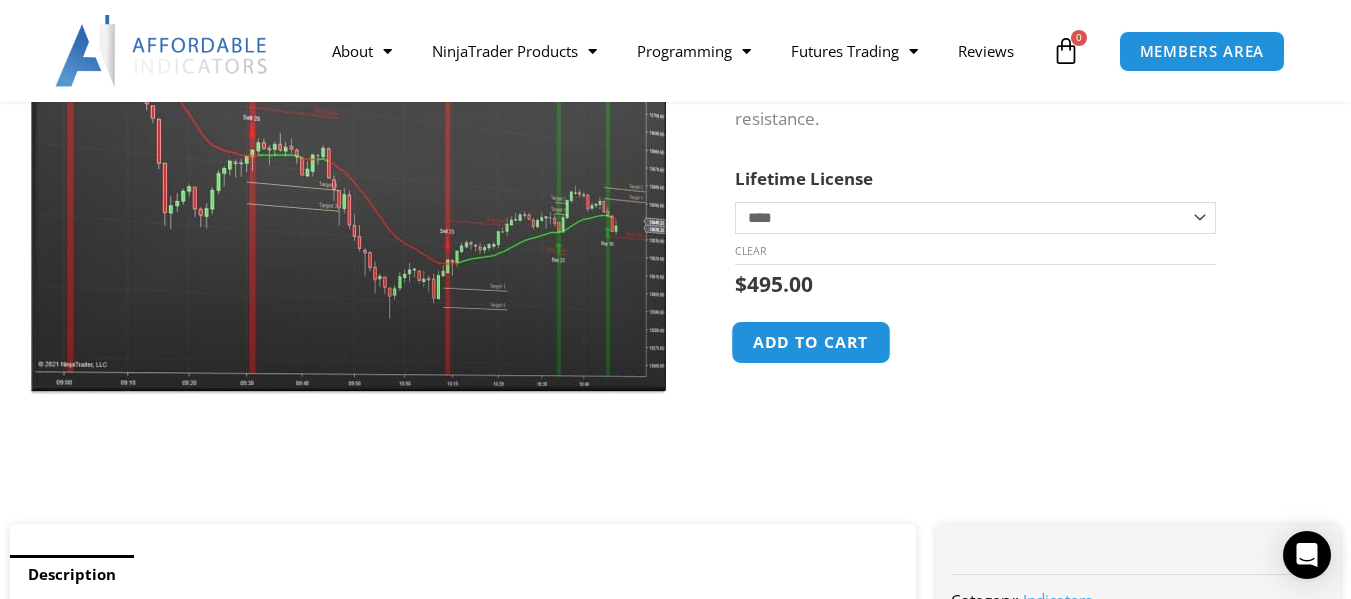 click on "Add to cart" 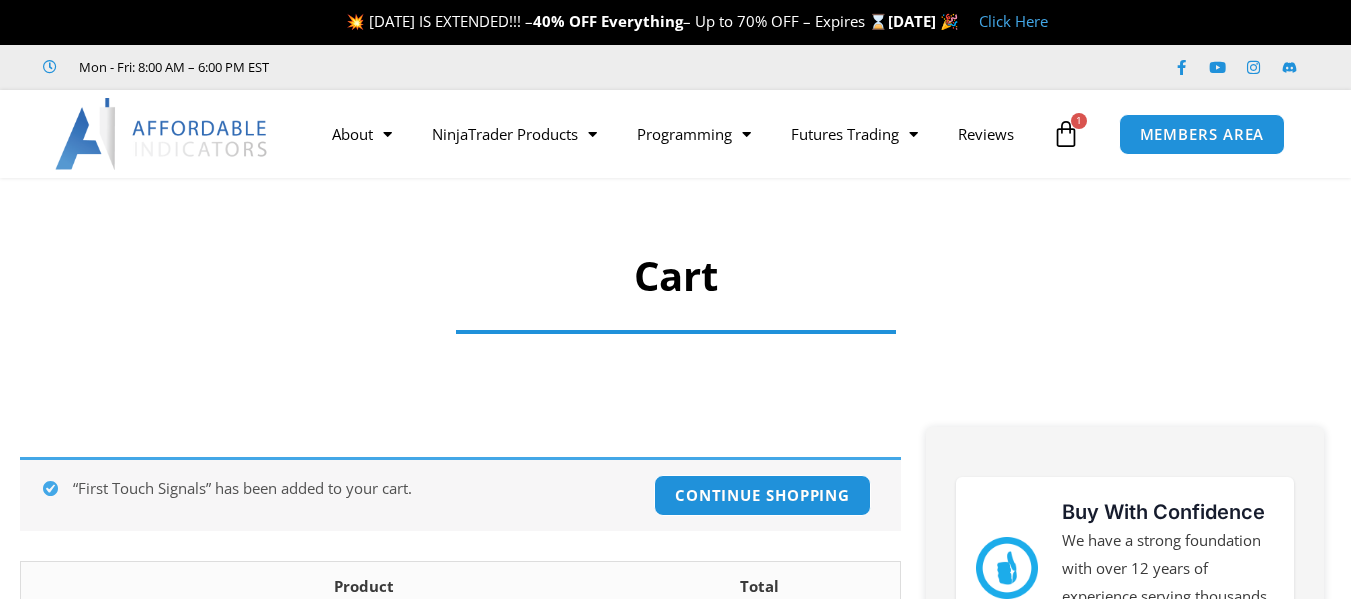 scroll, scrollTop: 0, scrollLeft: 0, axis: both 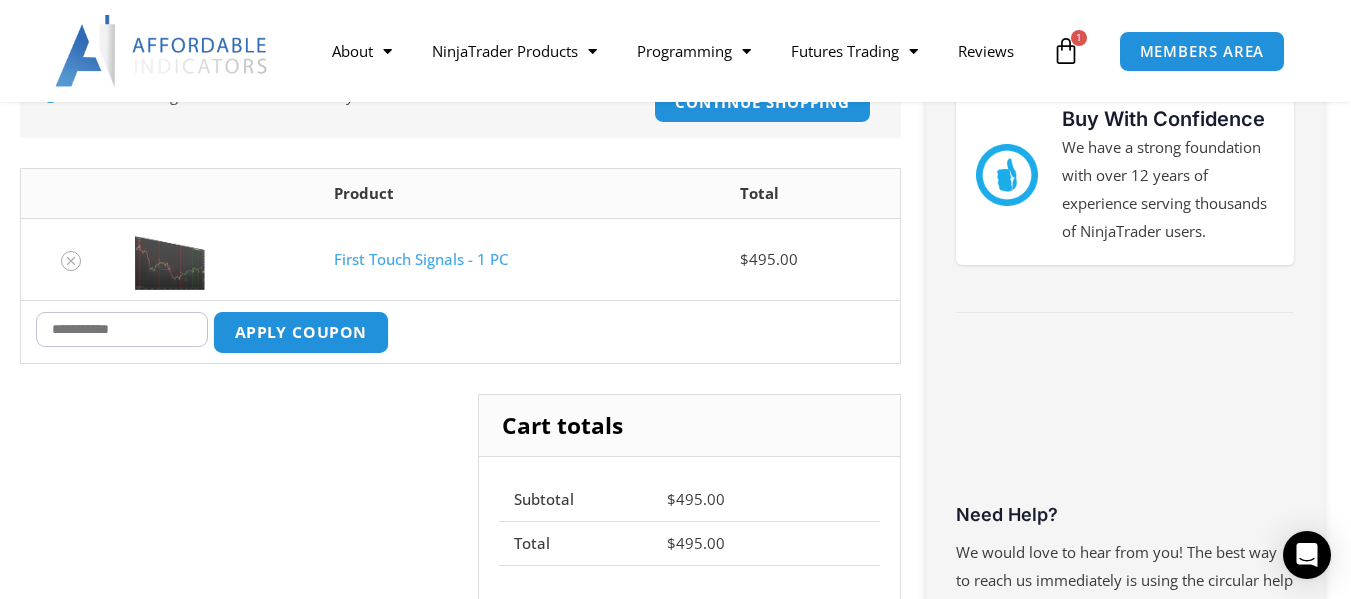 click on "Apply coupon" at bounding box center (301, 332) 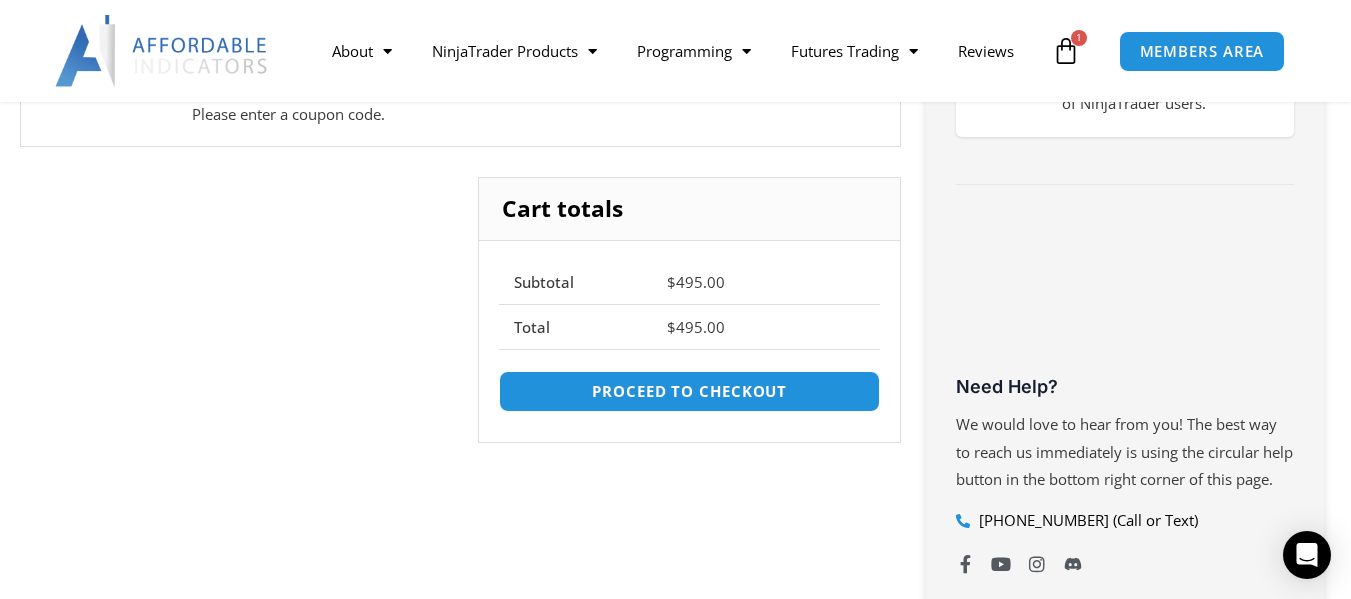 scroll, scrollTop: 522, scrollLeft: 0, axis: vertical 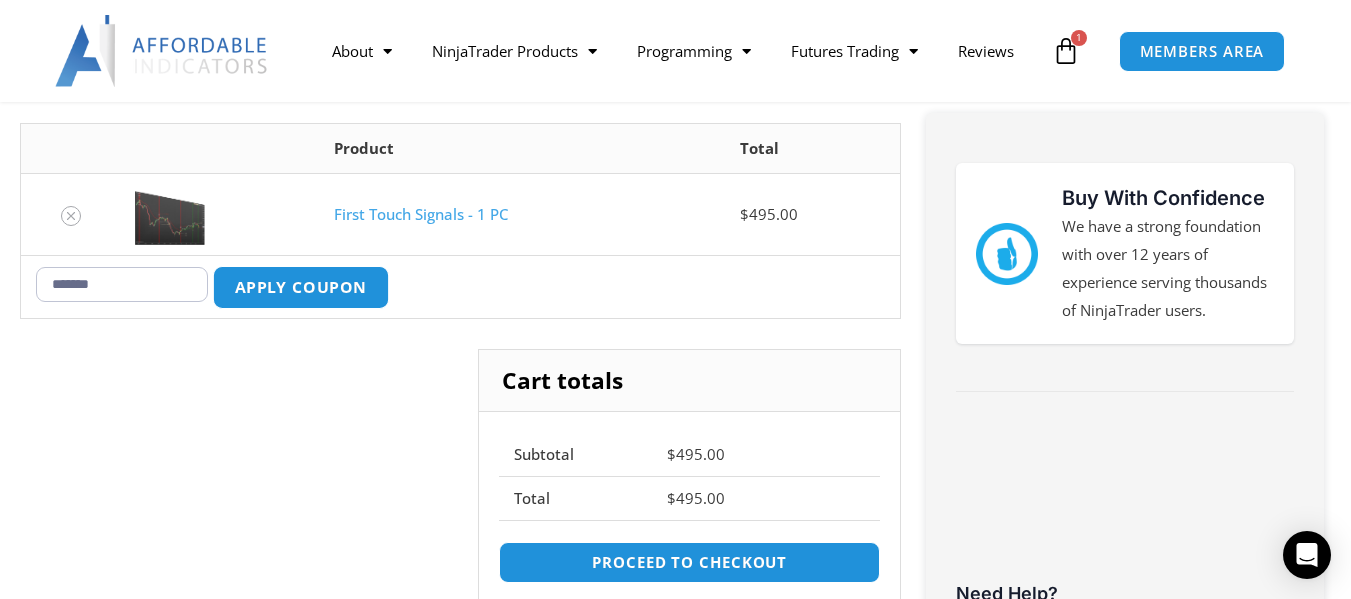 type on "*******" 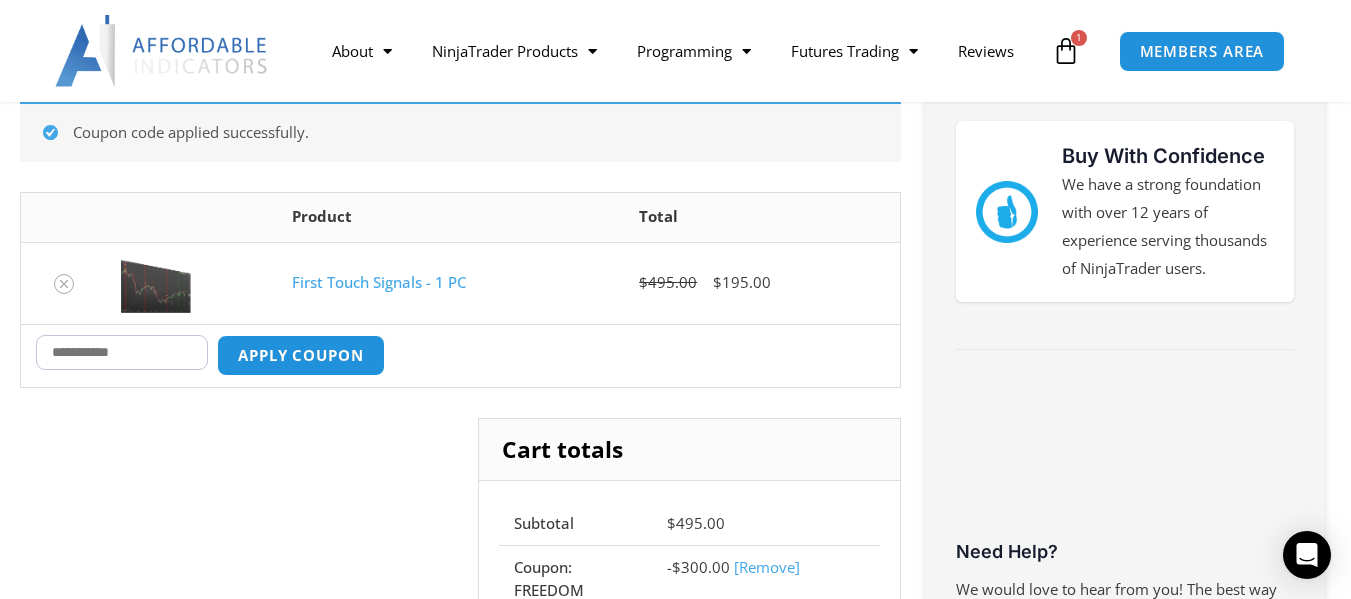 scroll, scrollTop: 357, scrollLeft: 0, axis: vertical 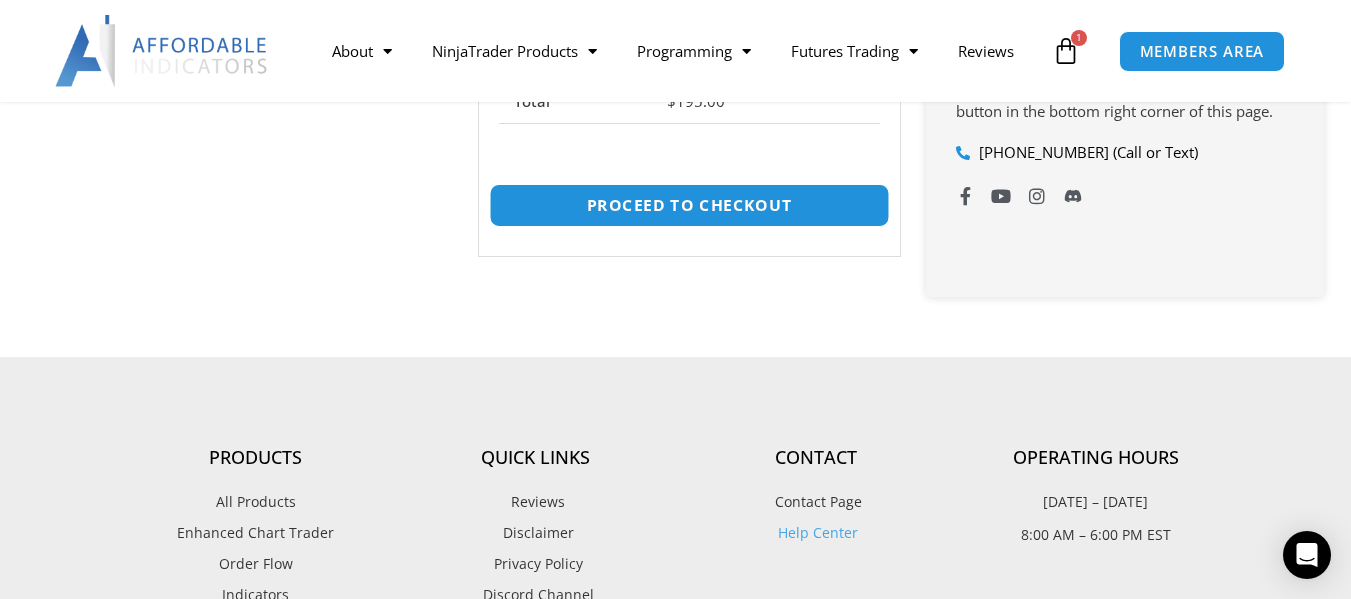 click on "Proceed to checkout" at bounding box center (690, 205) 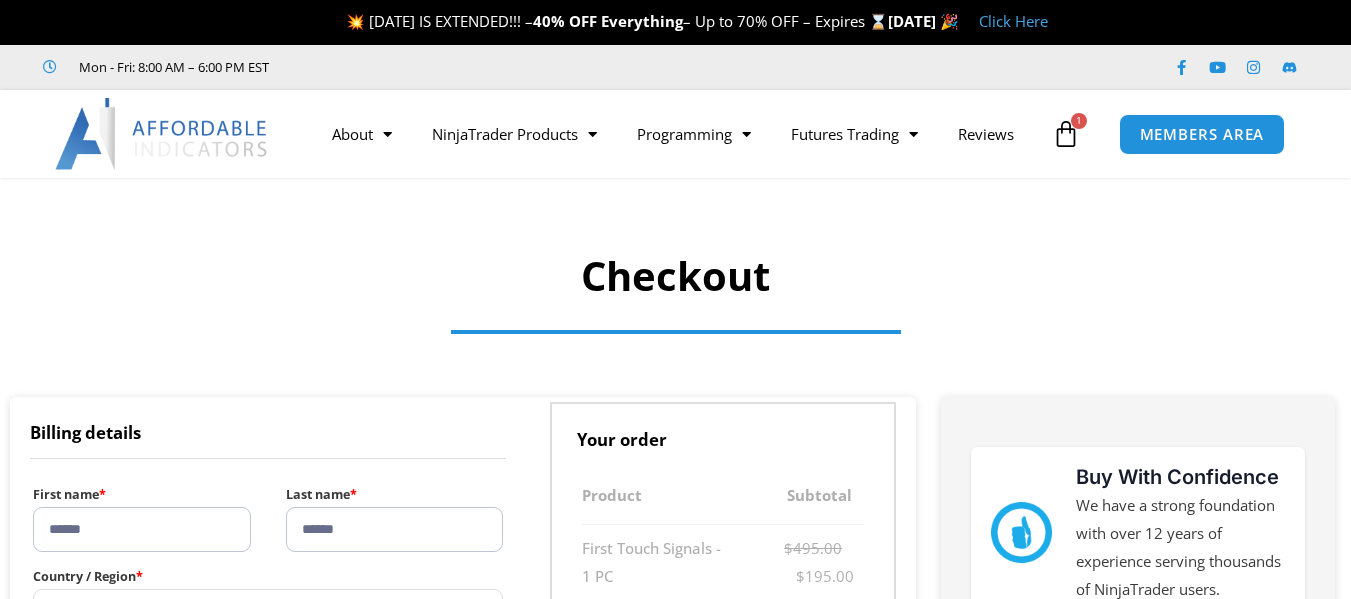 select on "**" 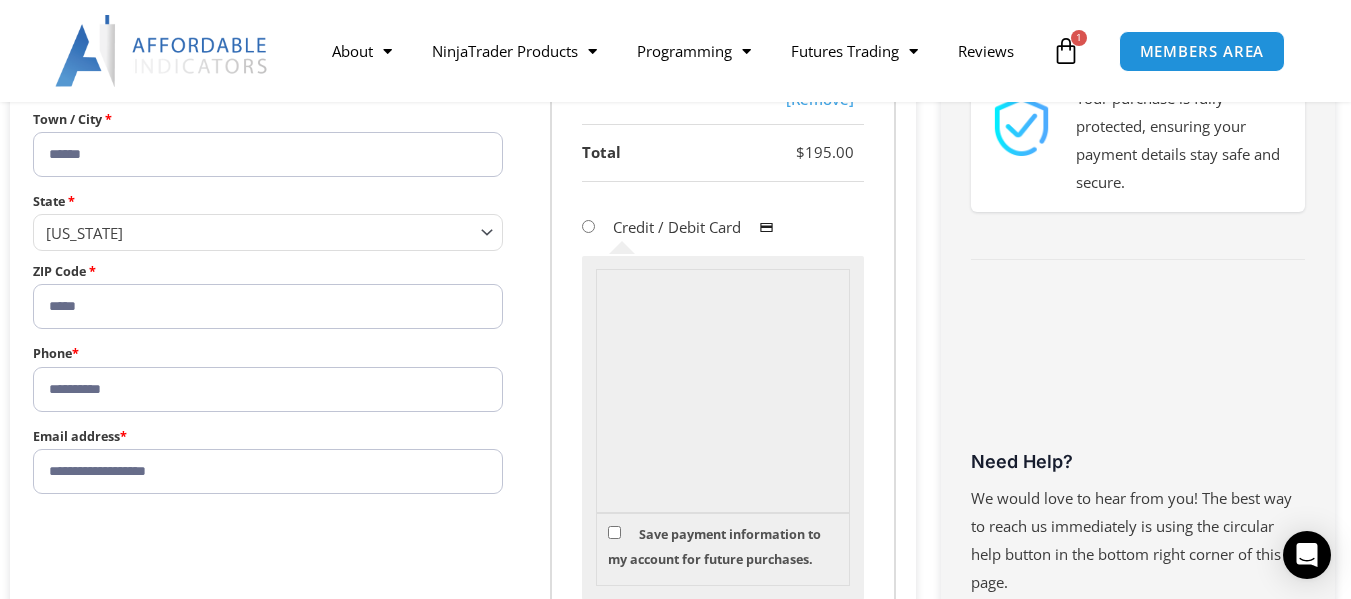scroll, scrollTop: 641, scrollLeft: 0, axis: vertical 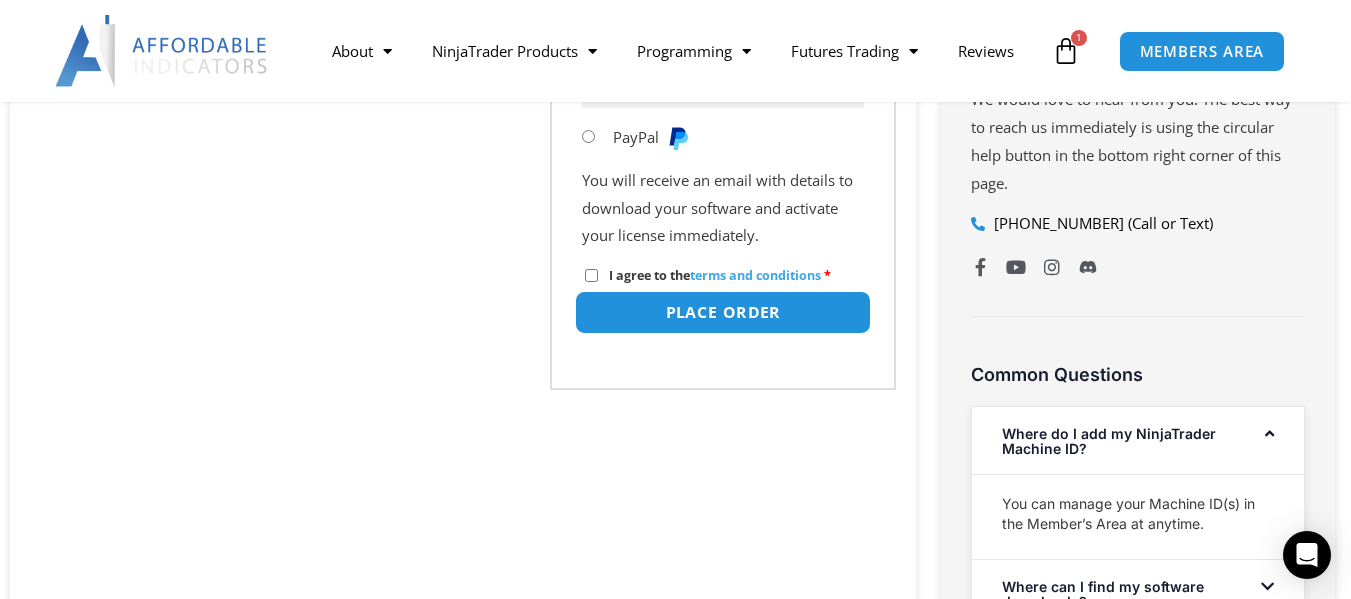 click on "Place order" at bounding box center (723, 312) 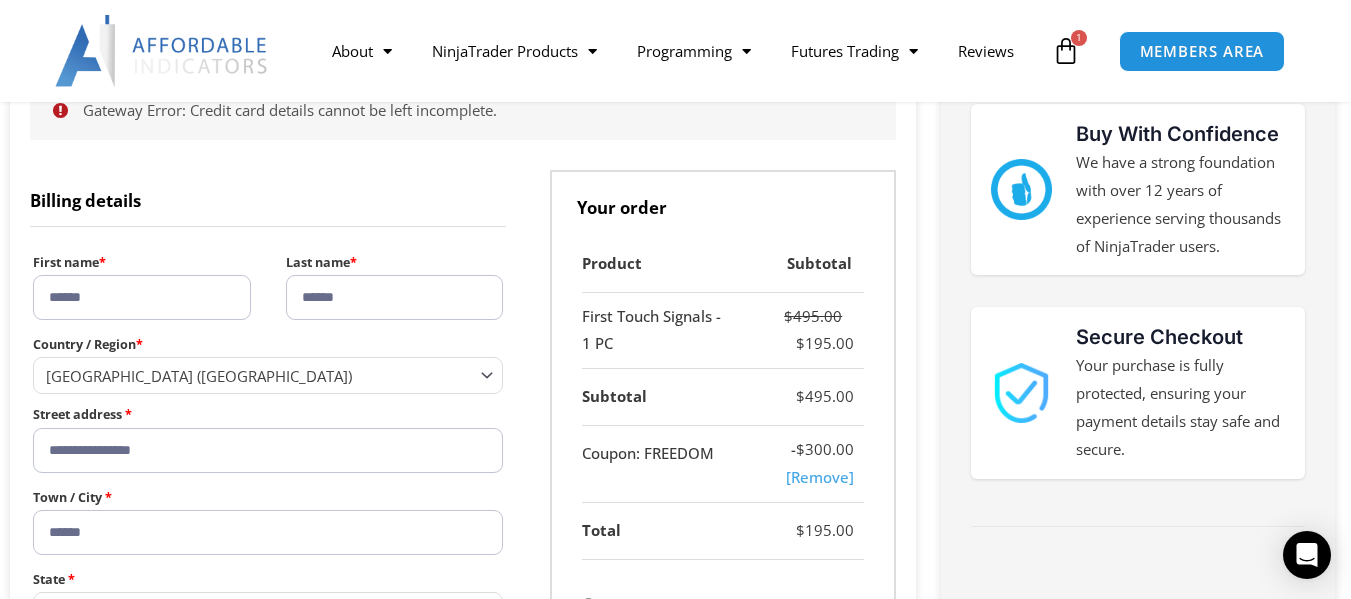 scroll, scrollTop: 322, scrollLeft: 0, axis: vertical 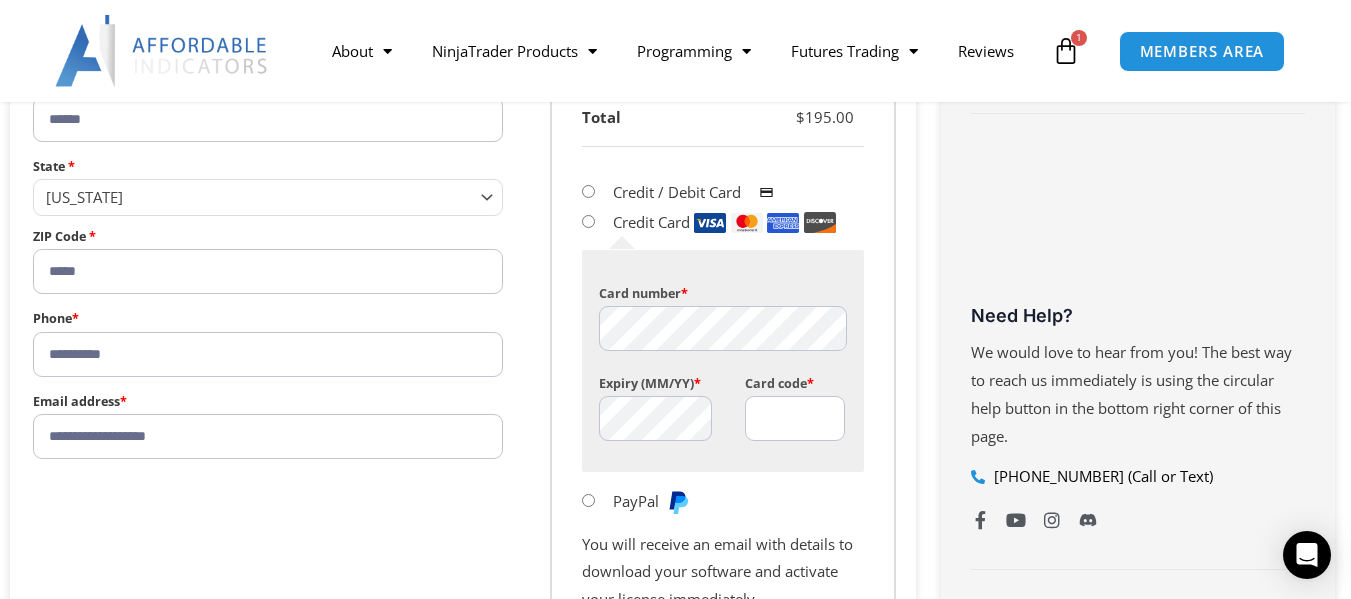 click on "Card code  *" at bounding box center (795, 418) 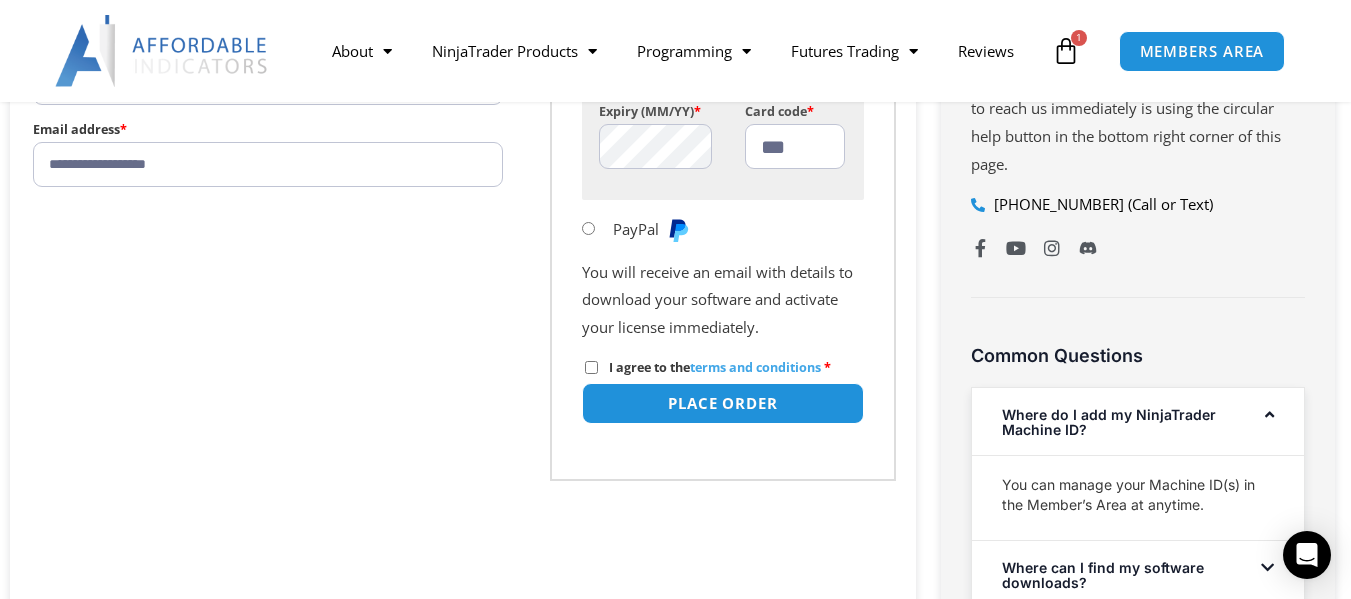 scroll, scrollTop: 1104, scrollLeft: 0, axis: vertical 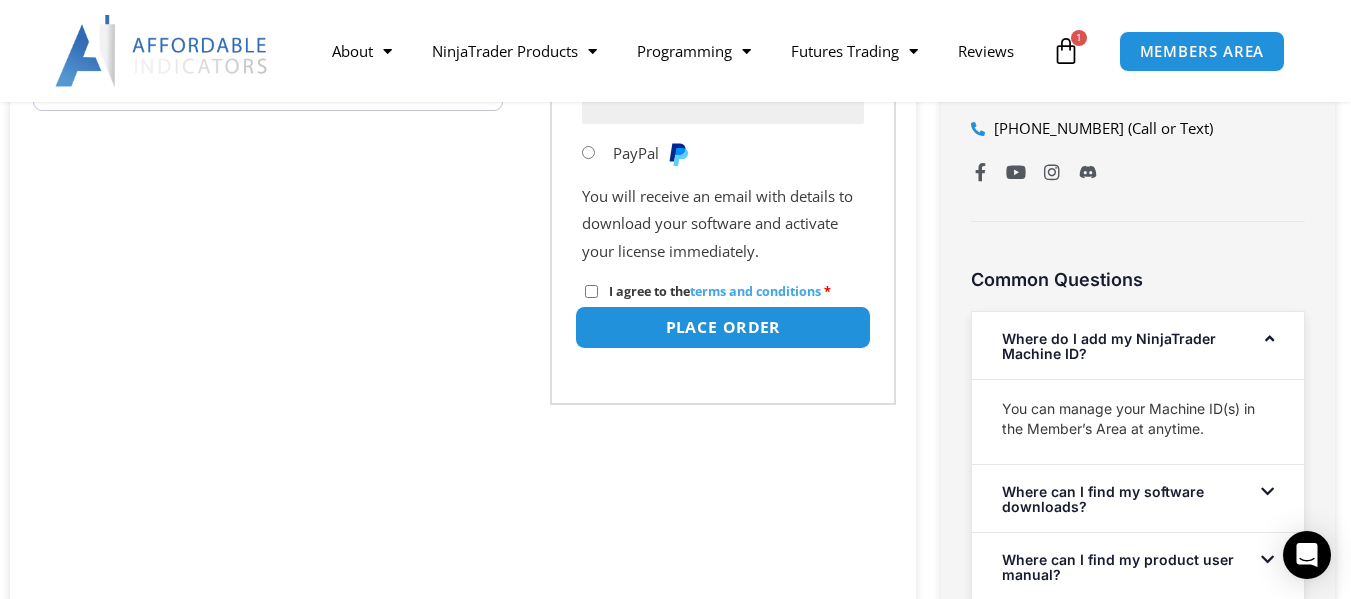 type on "***" 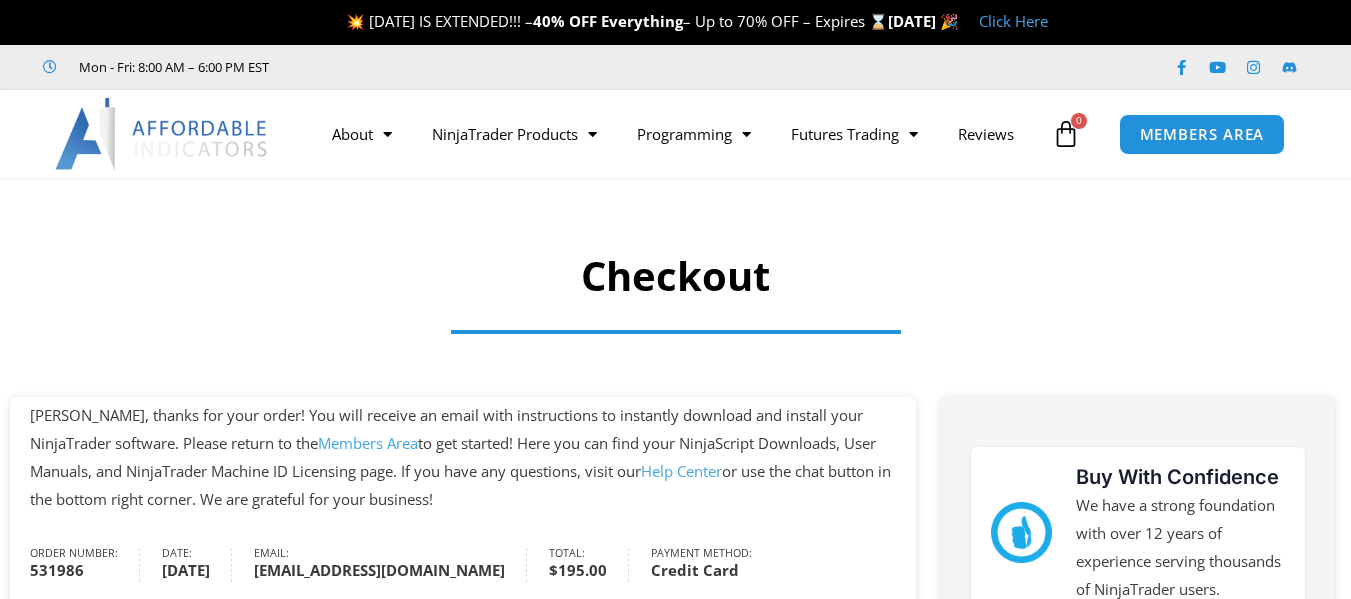 scroll, scrollTop: 0, scrollLeft: 0, axis: both 